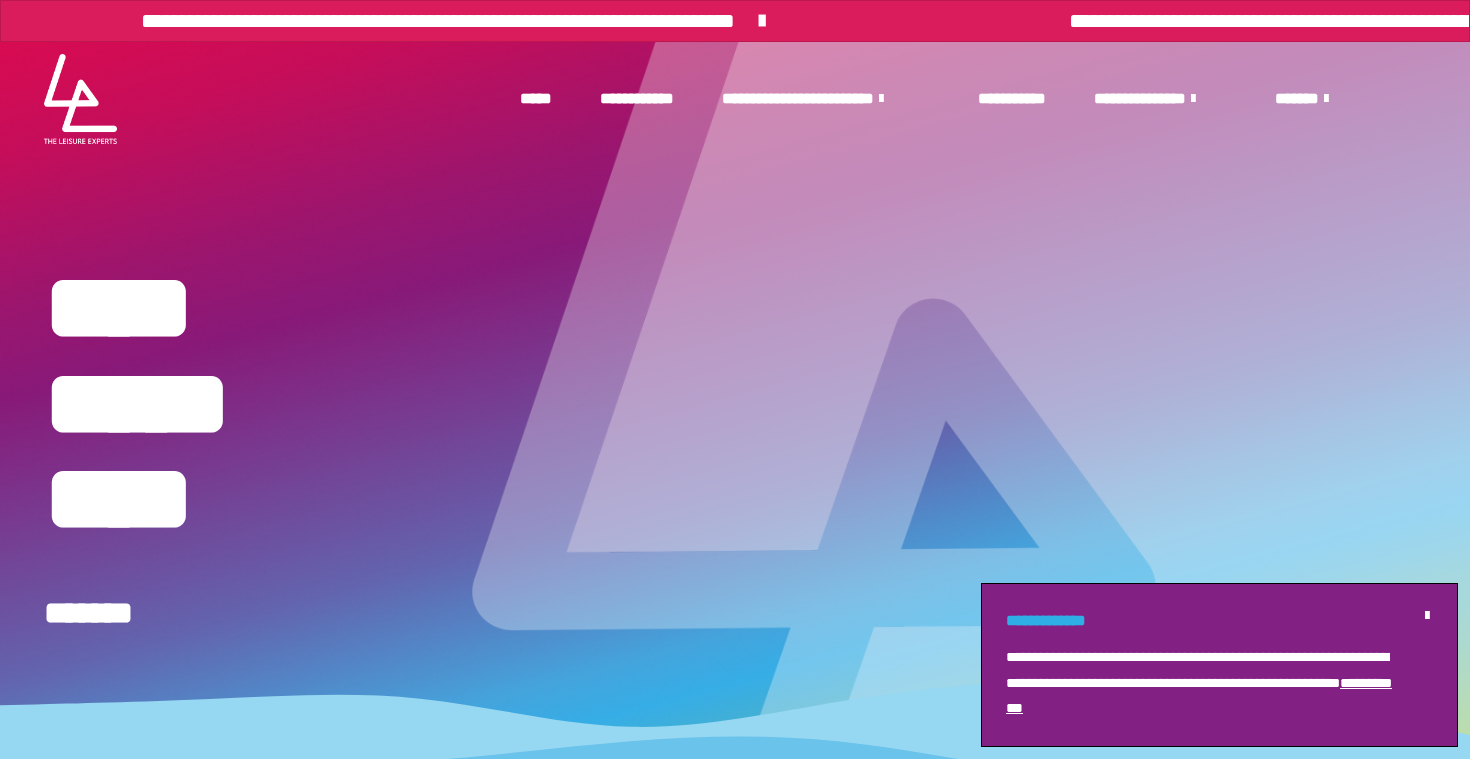 scroll, scrollTop: 0, scrollLeft: 0, axis: both 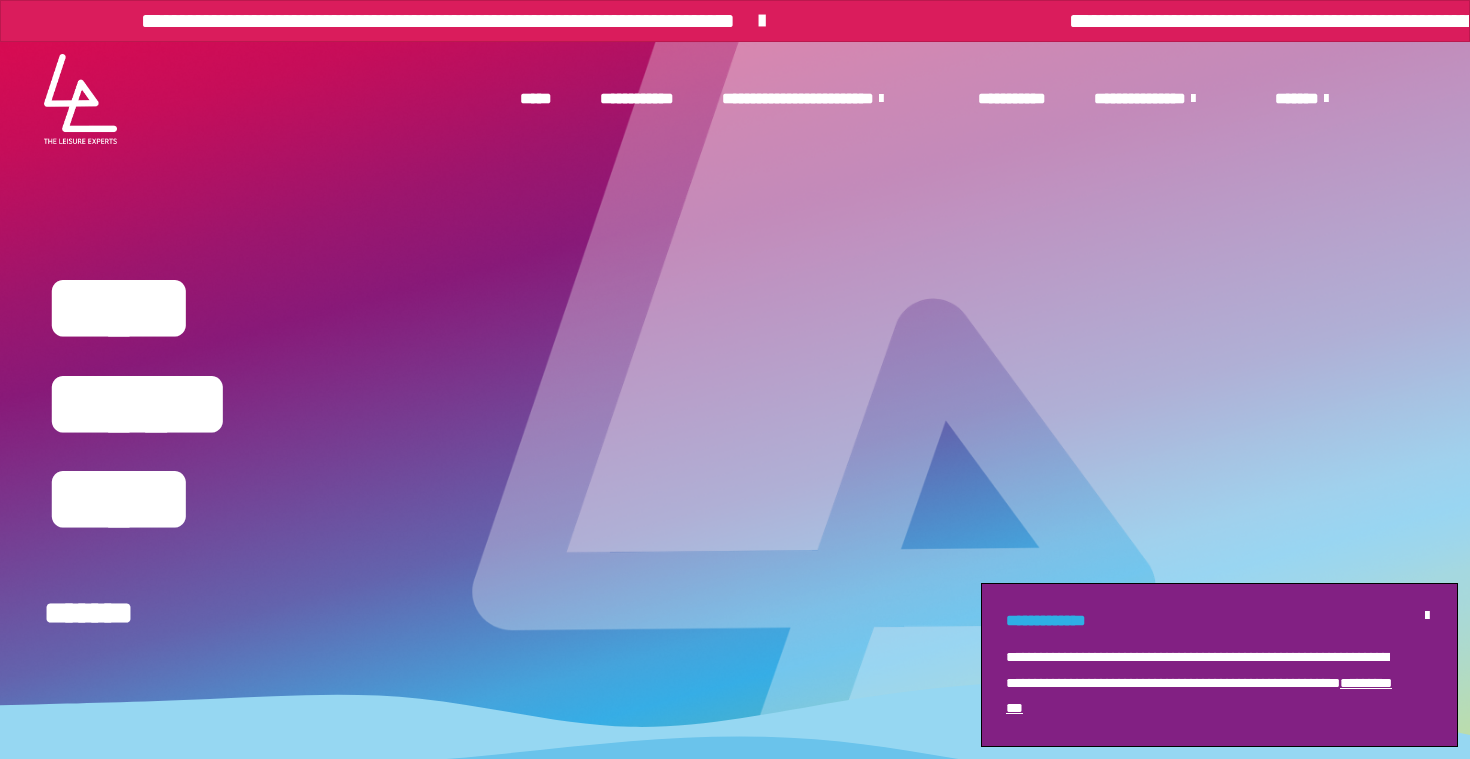 click at bounding box center (1427, 616) 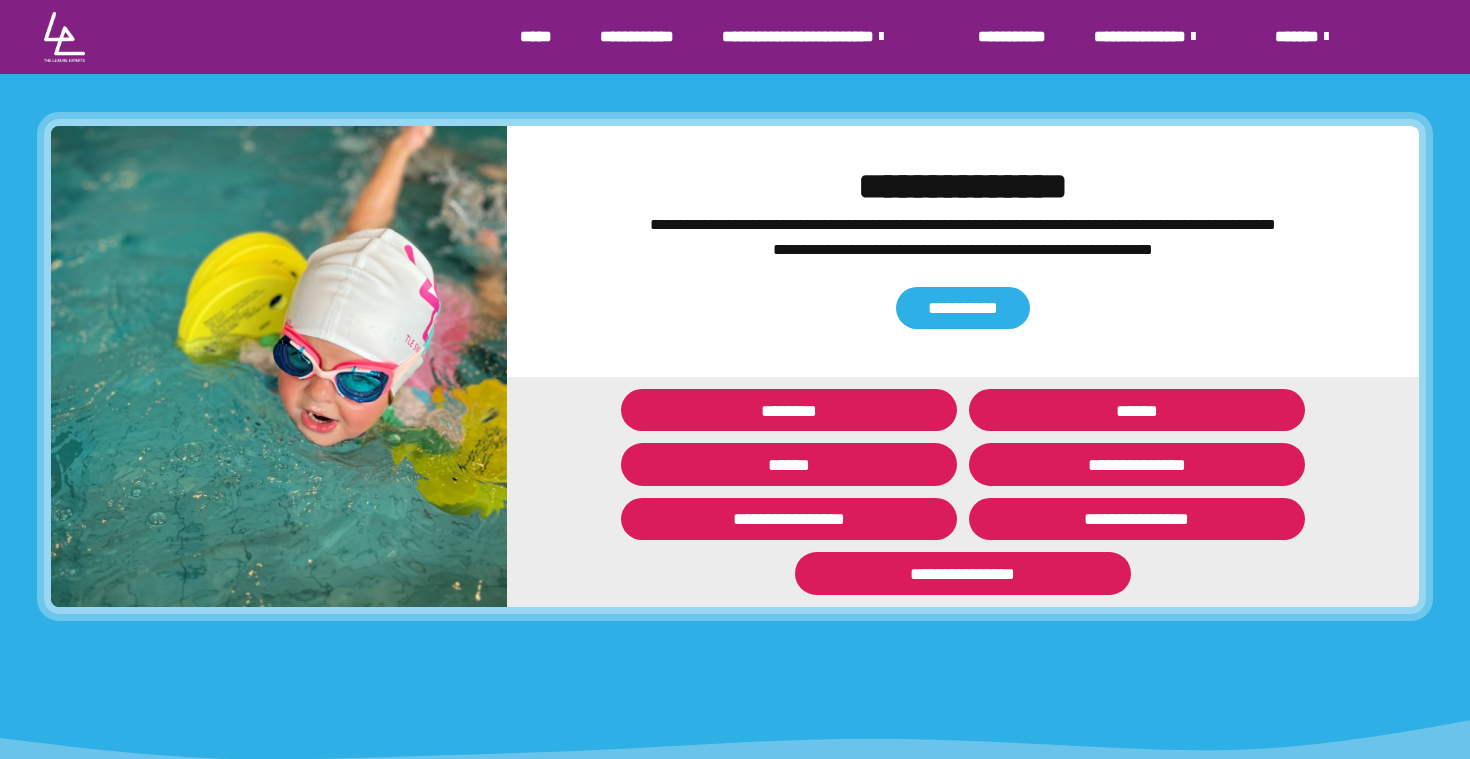 scroll, scrollTop: 2619, scrollLeft: 0, axis: vertical 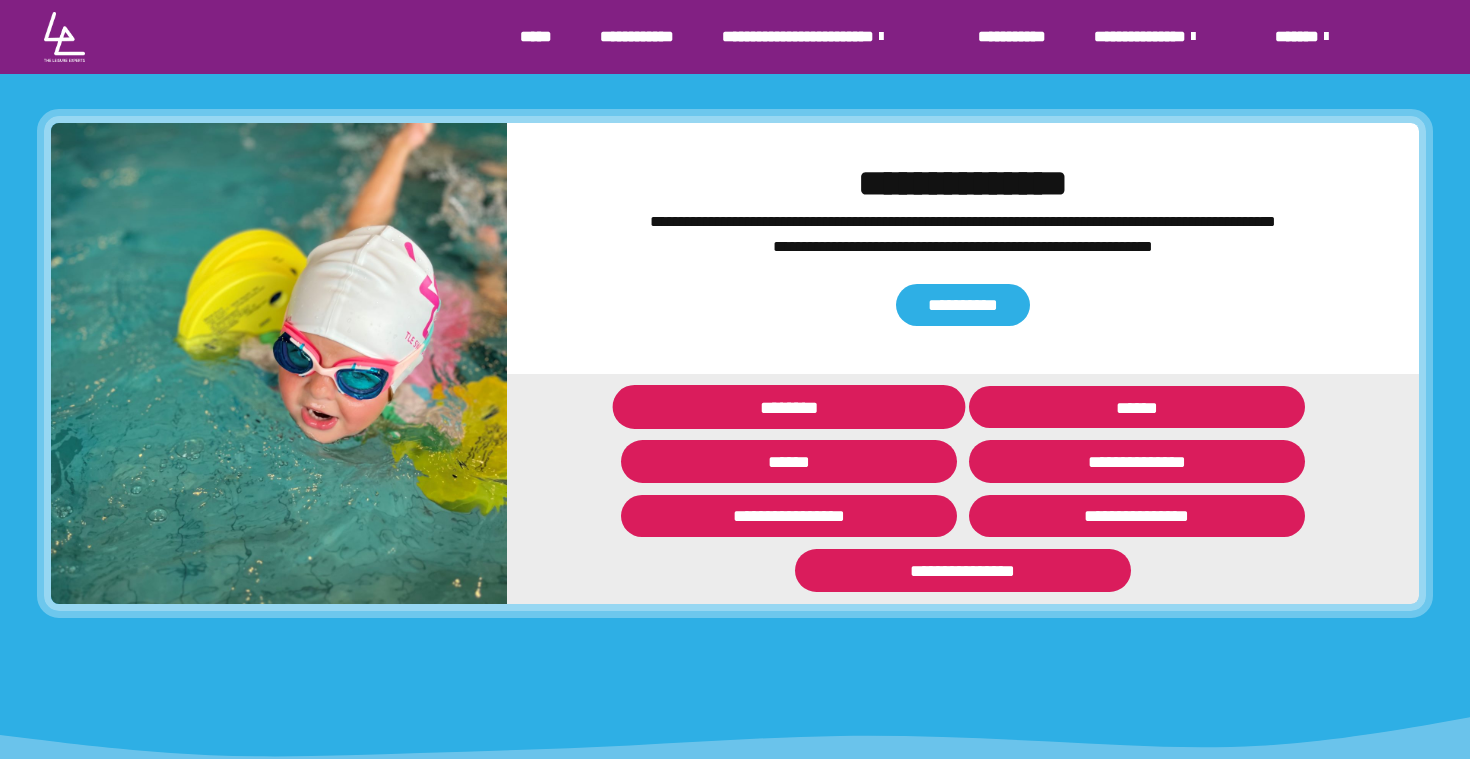 click on "********" at bounding box center (789, 407) 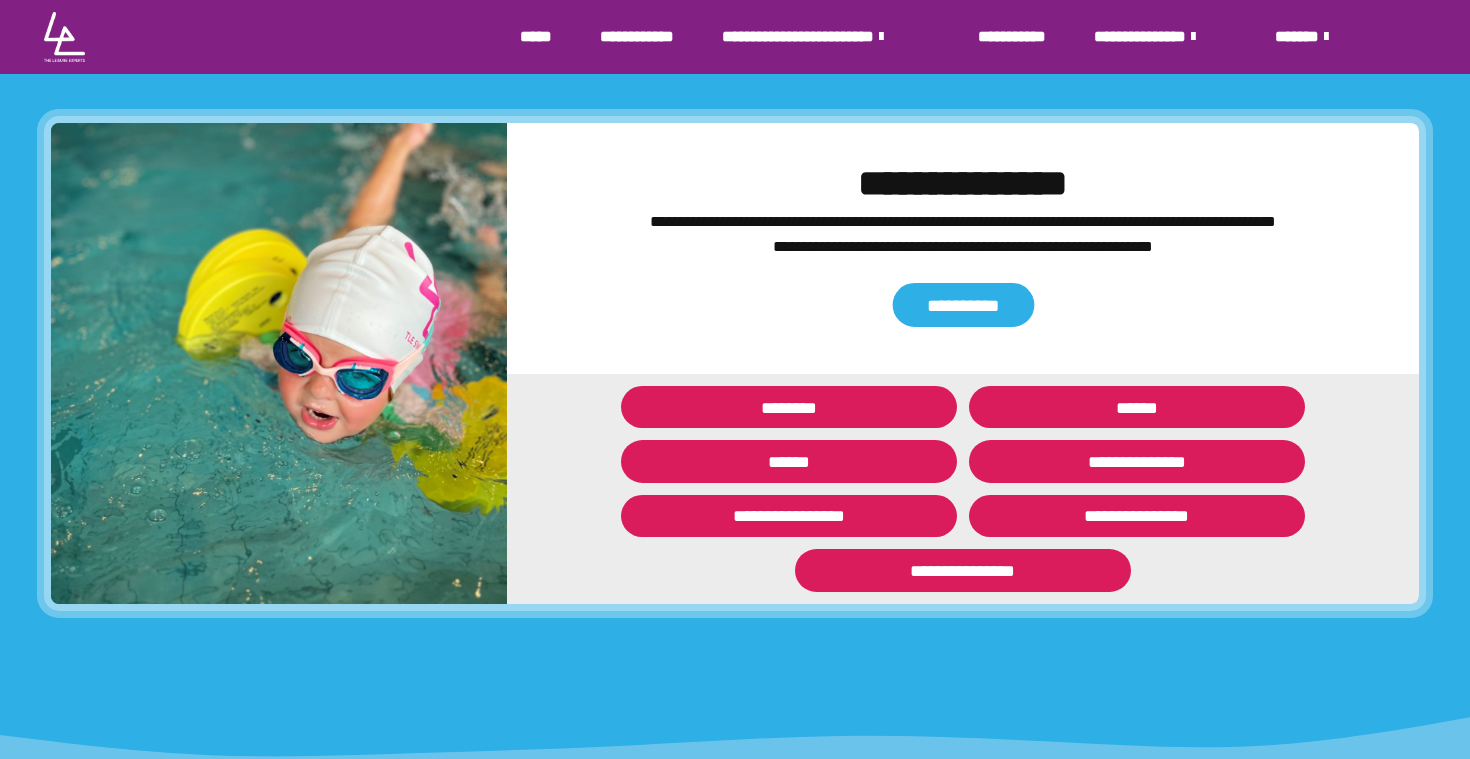 click on "**********" at bounding box center (963, 305) 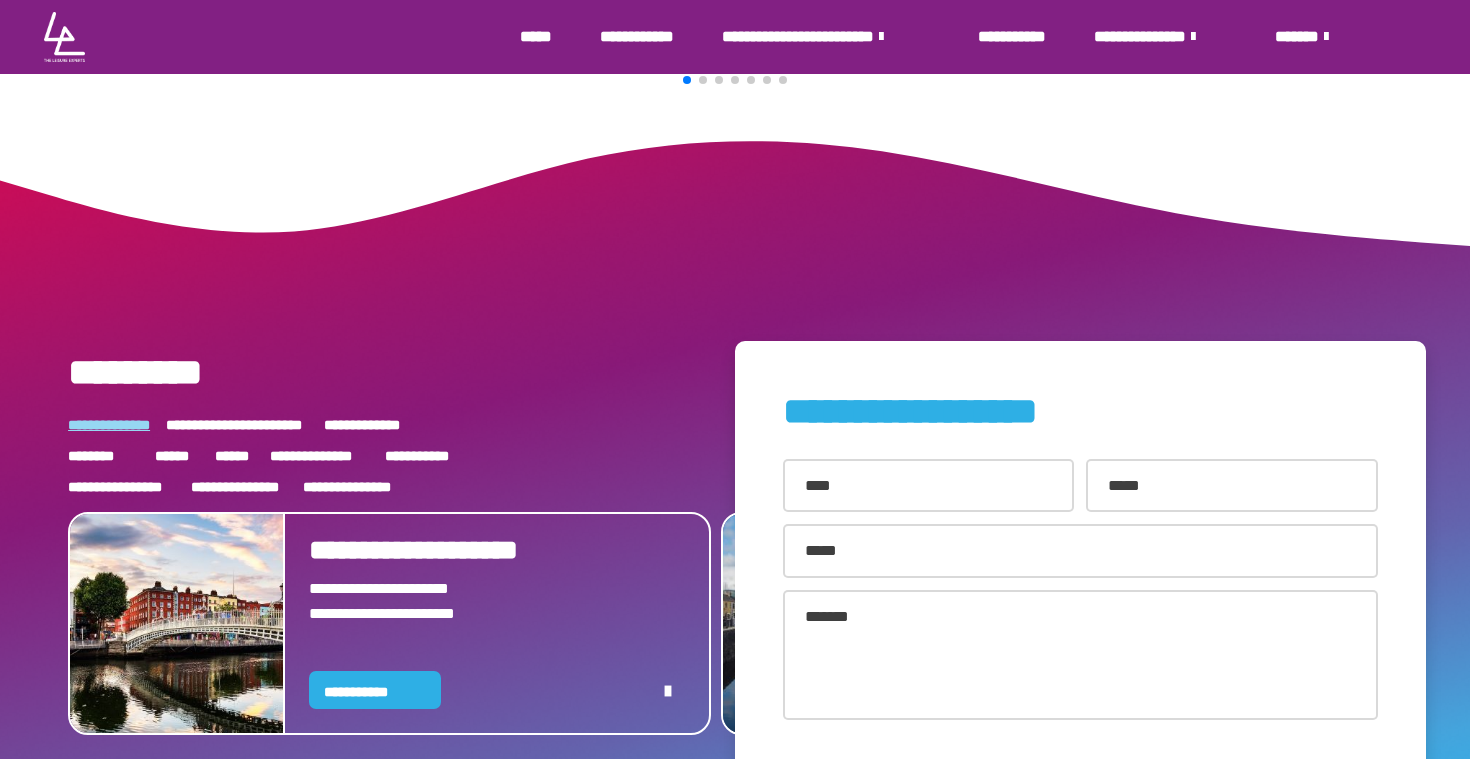scroll, scrollTop: 7436, scrollLeft: 0, axis: vertical 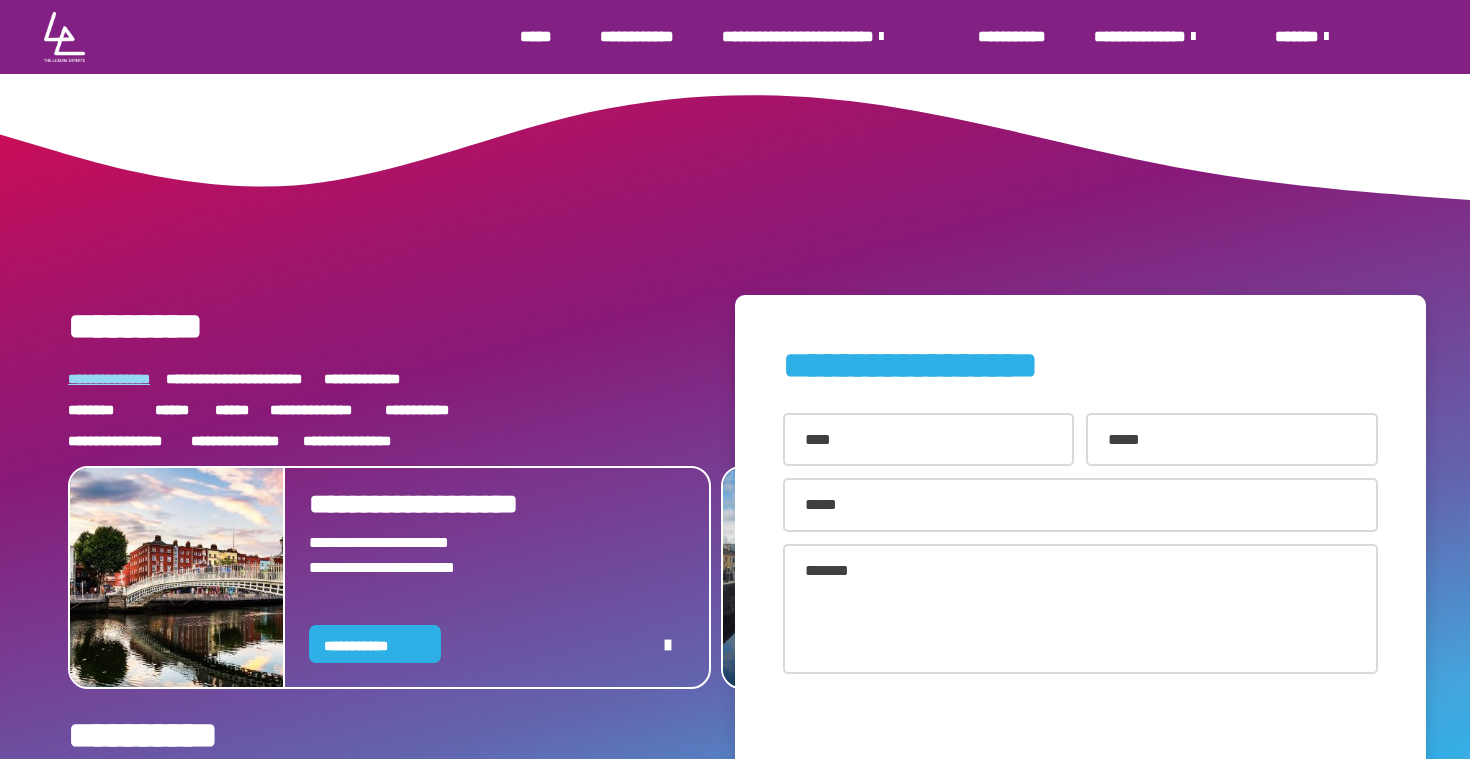 click on "********" at bounding box center [105, 411] 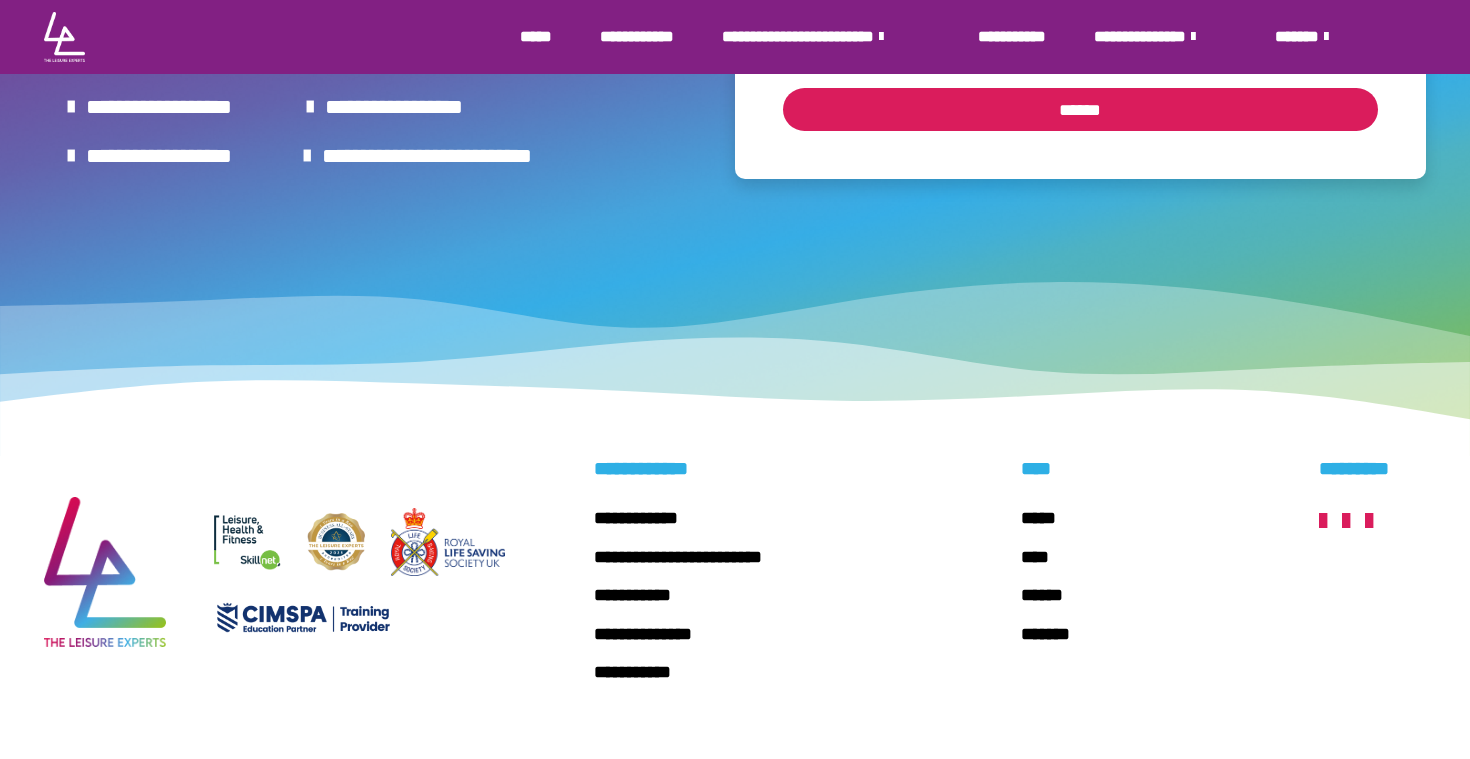 scroll, scrollTop: 8150, scrollLeft: 0, axis: vertical 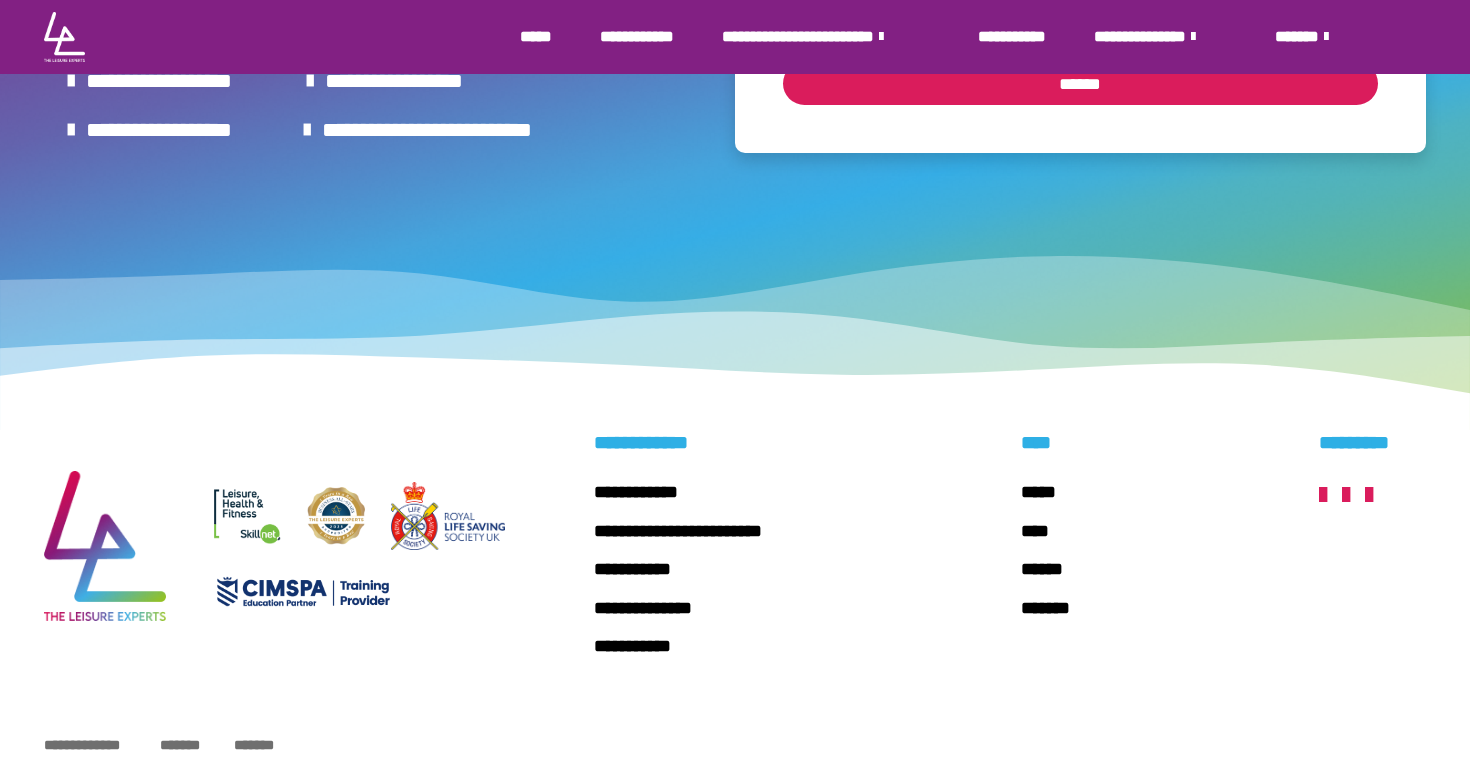 click on "**********" at bounding box center [825, 37] 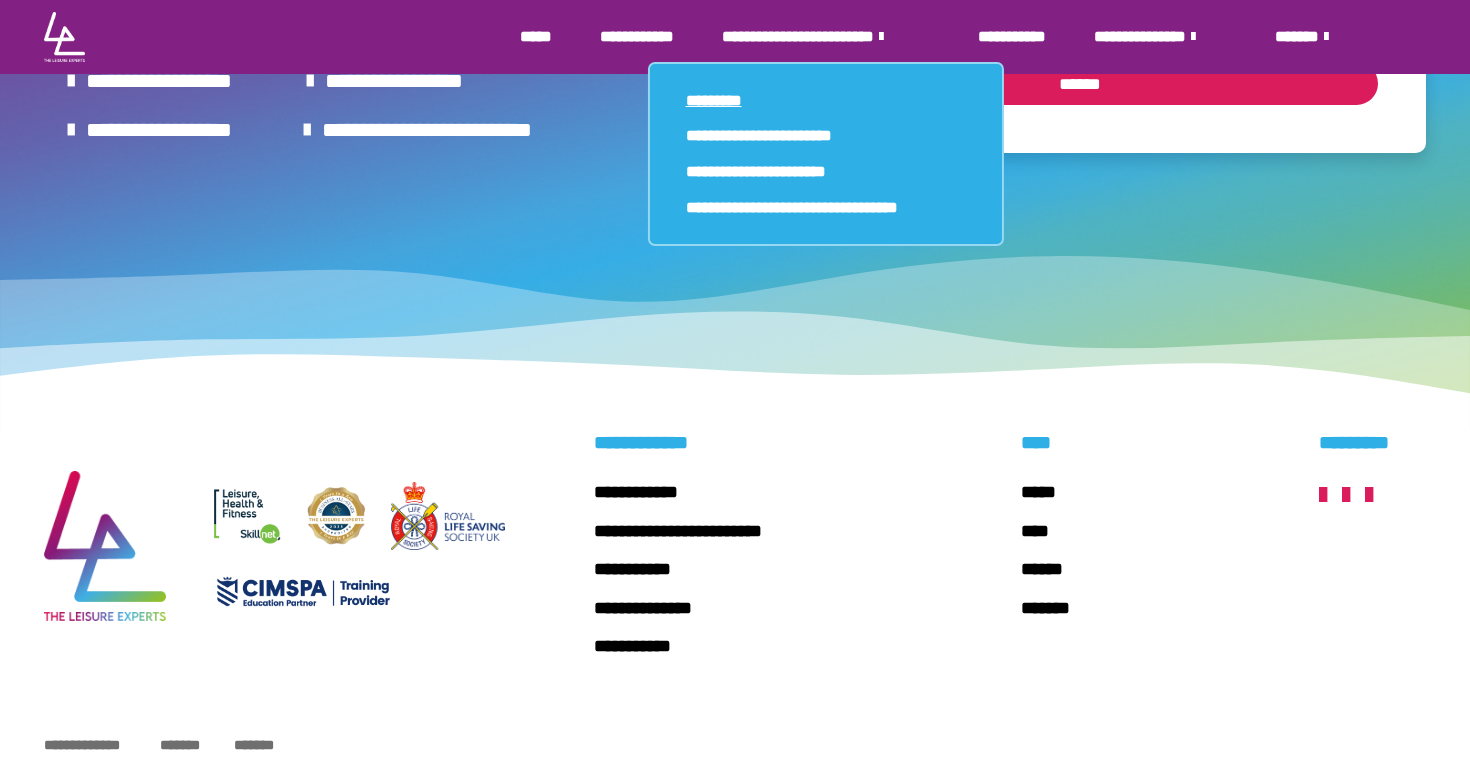 click on "*********" at bounding box center [714, 100] 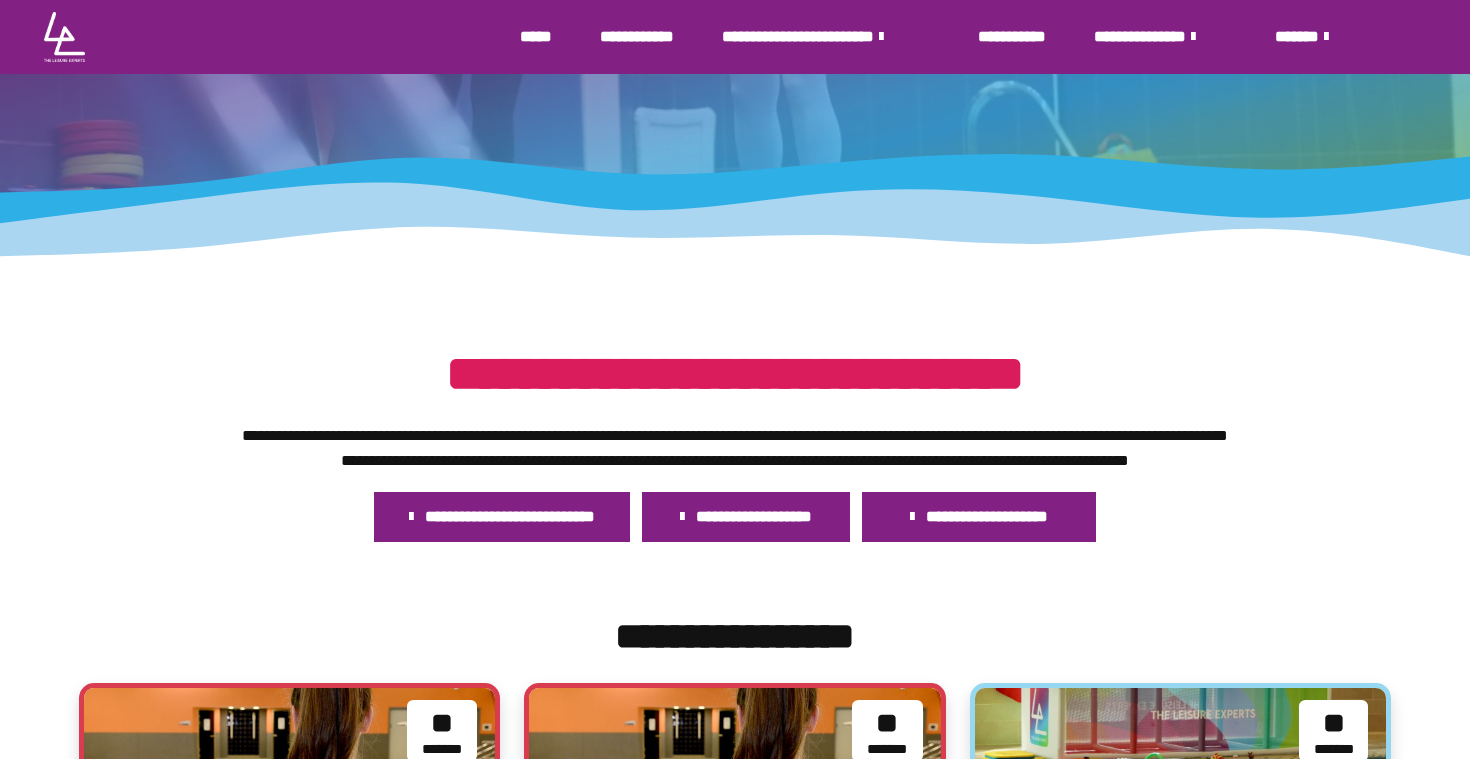 scroll, scrollTop: 0, scrollLeft: 0, axis: both 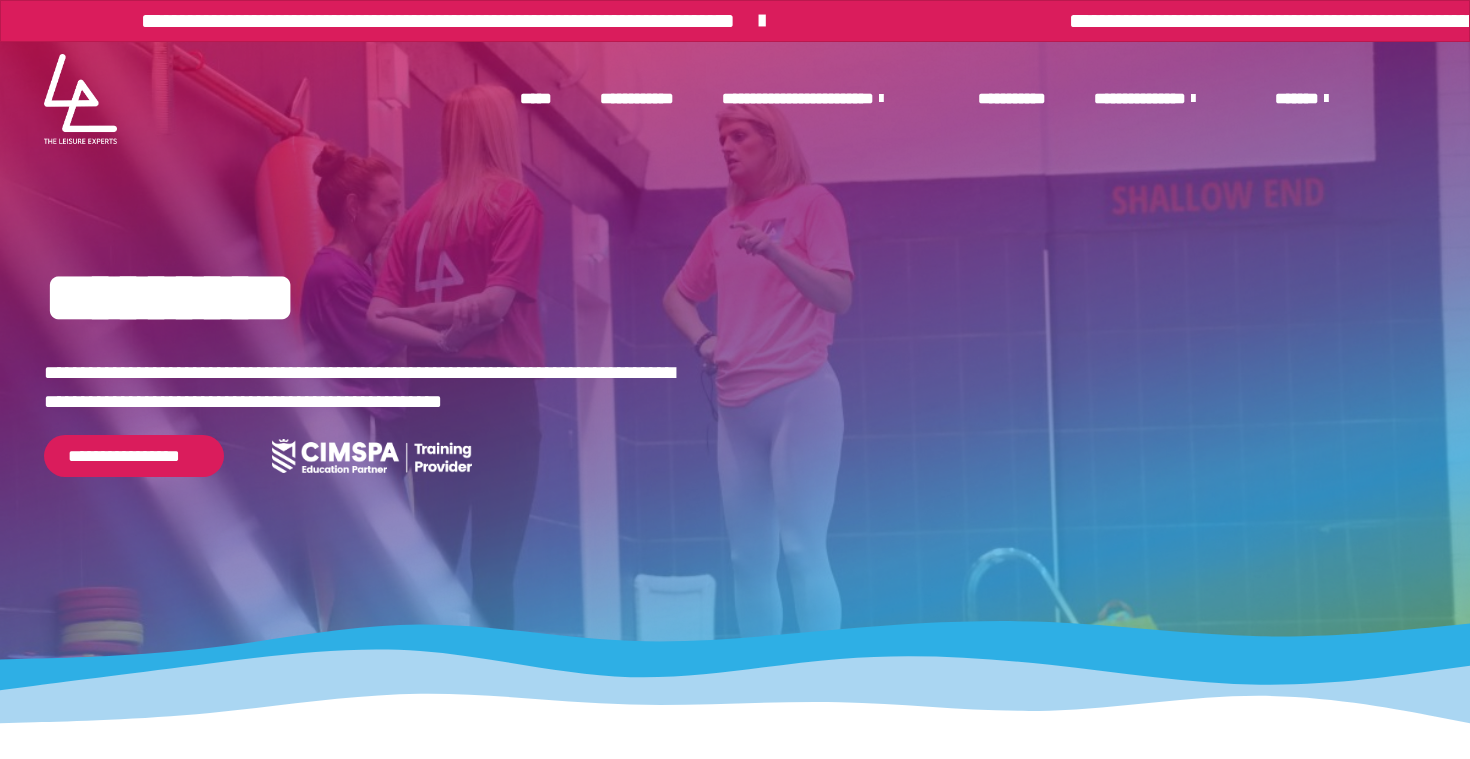 click on "**********" at bounding box center [637, 98] 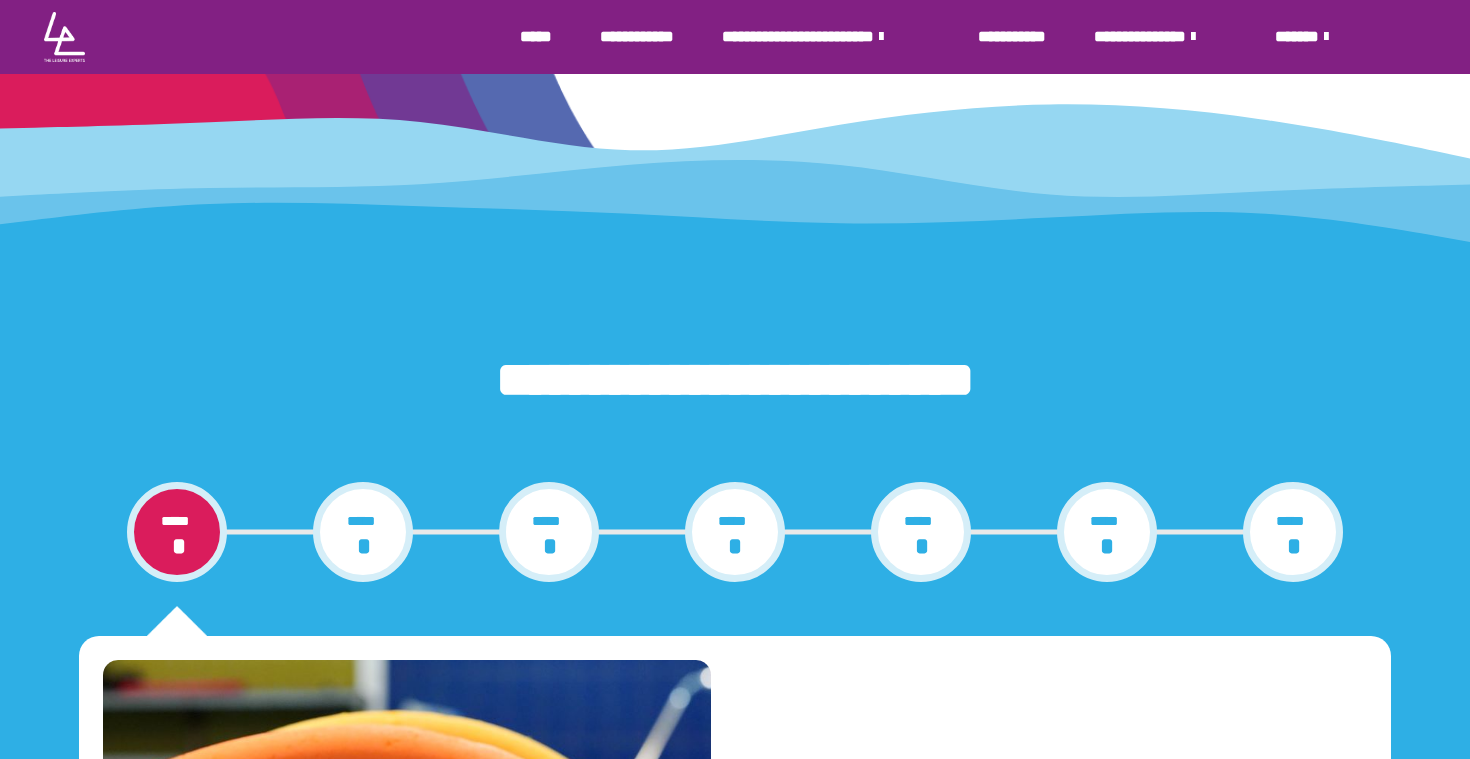 scroll, scrollTop: 2163, scrollLeft: 0, axis: vertical 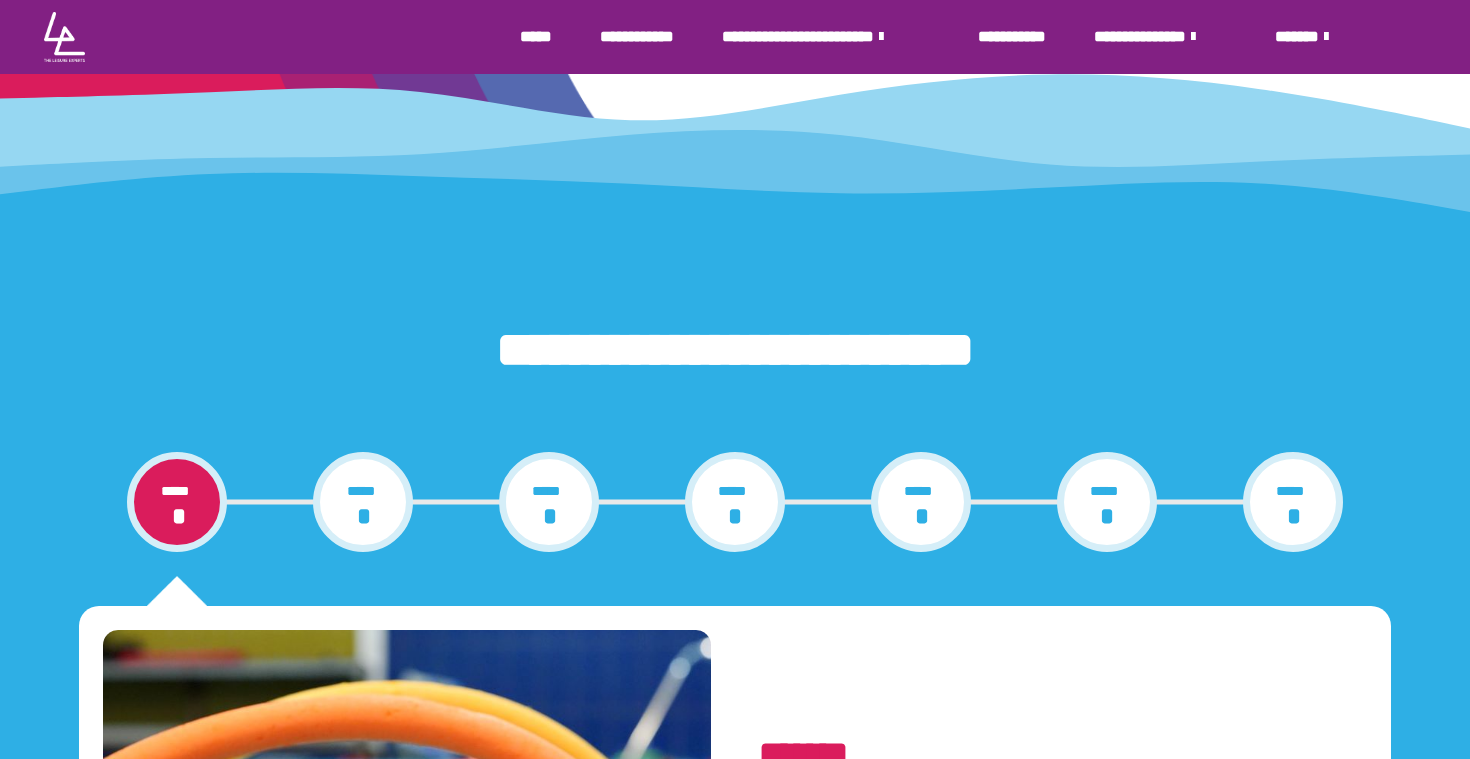 click on "*****
*" at bounding box center (735, 502) 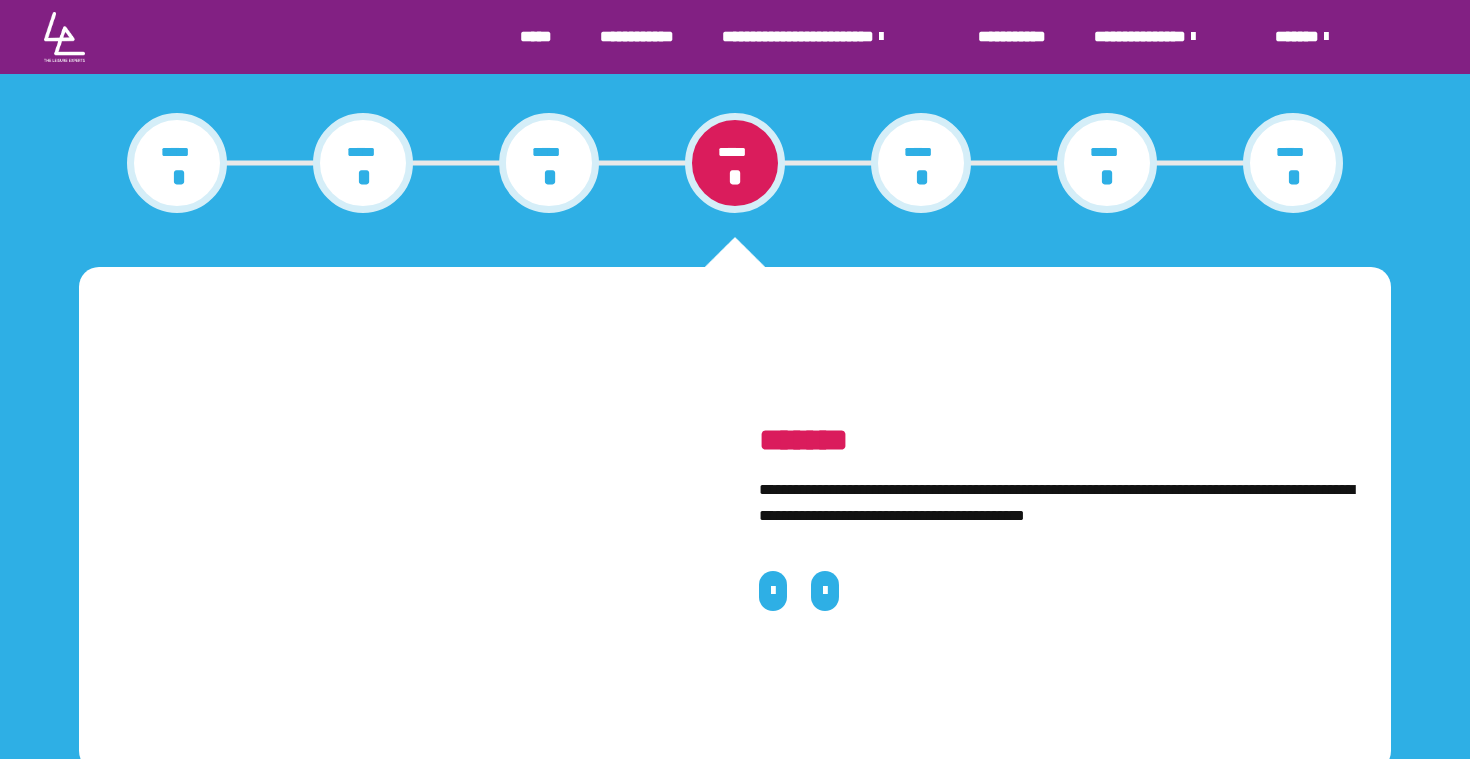 scroll, scrollTop: 2512, scrollLeft: 0, axis: vertical 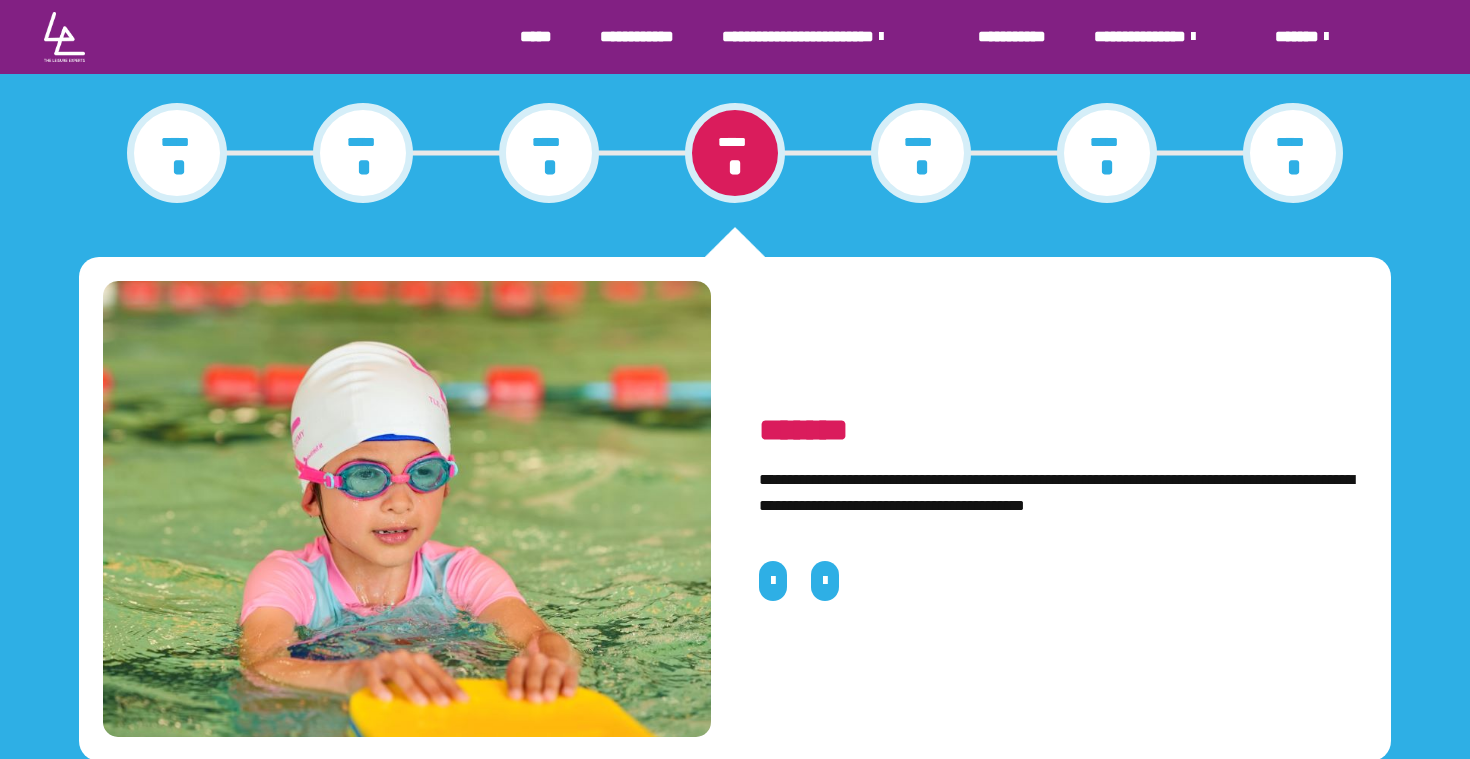 click on "*****
*" at bounding box center [921, 153] 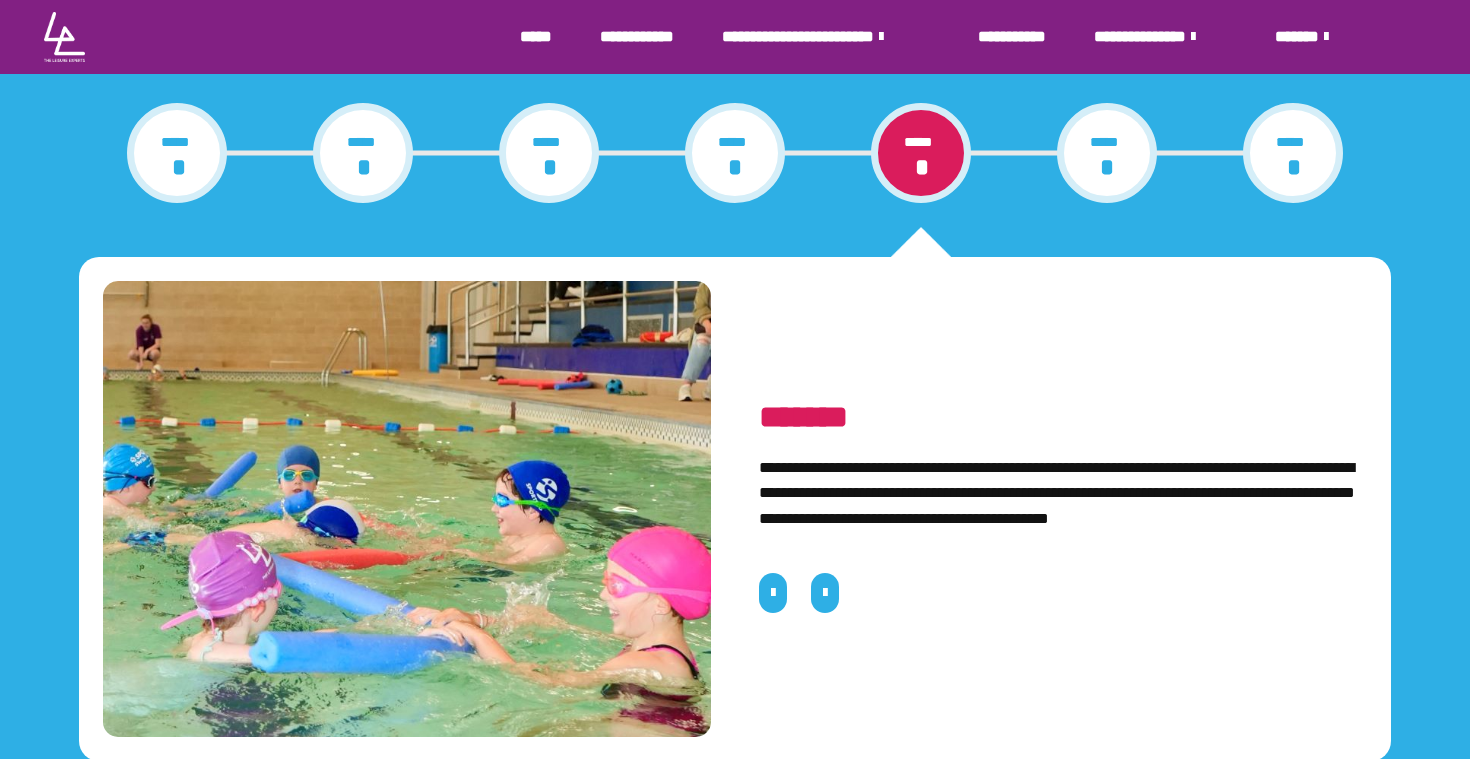 click on "*****
*" at bounding box center [1107, 153] 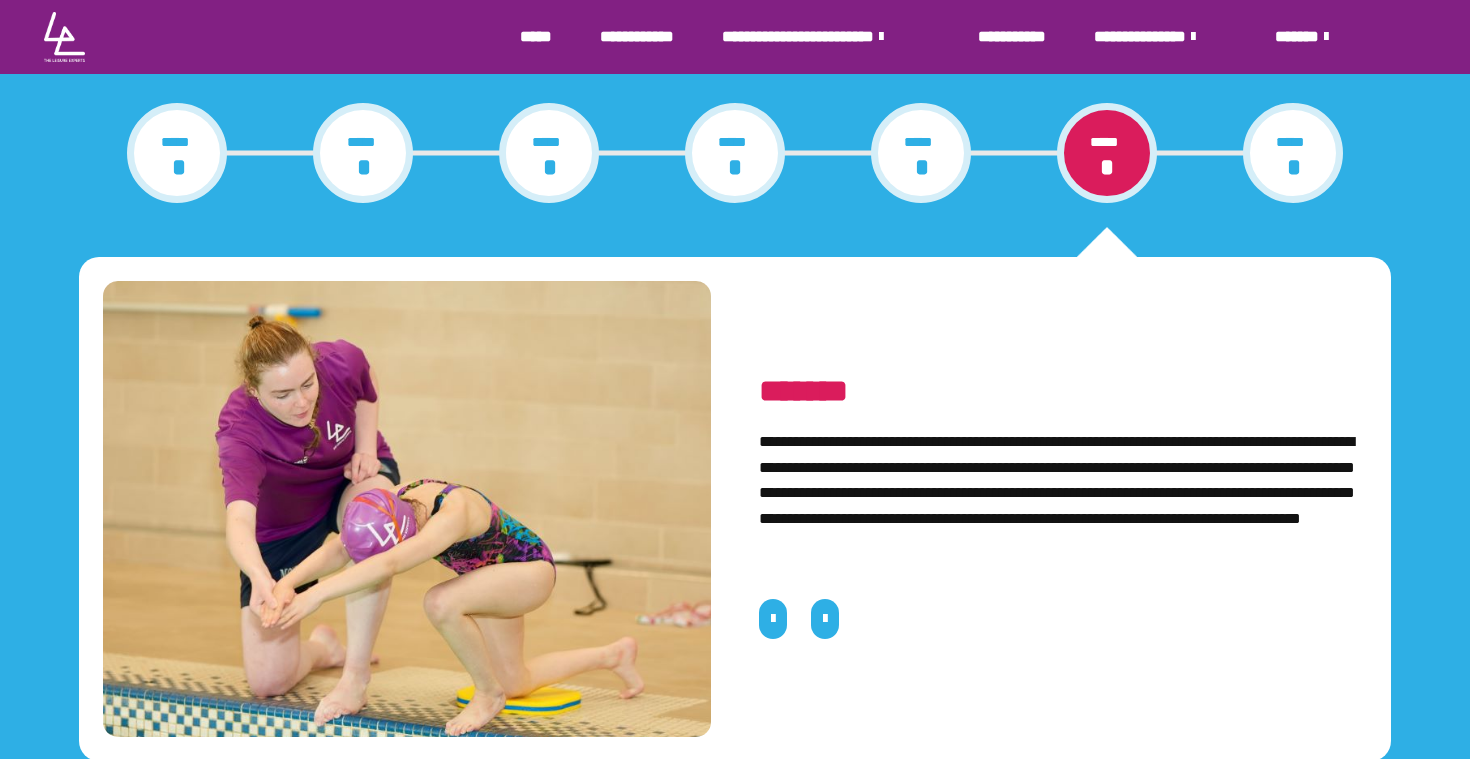 click on "*****
*" at bounding box center [1293, 153] 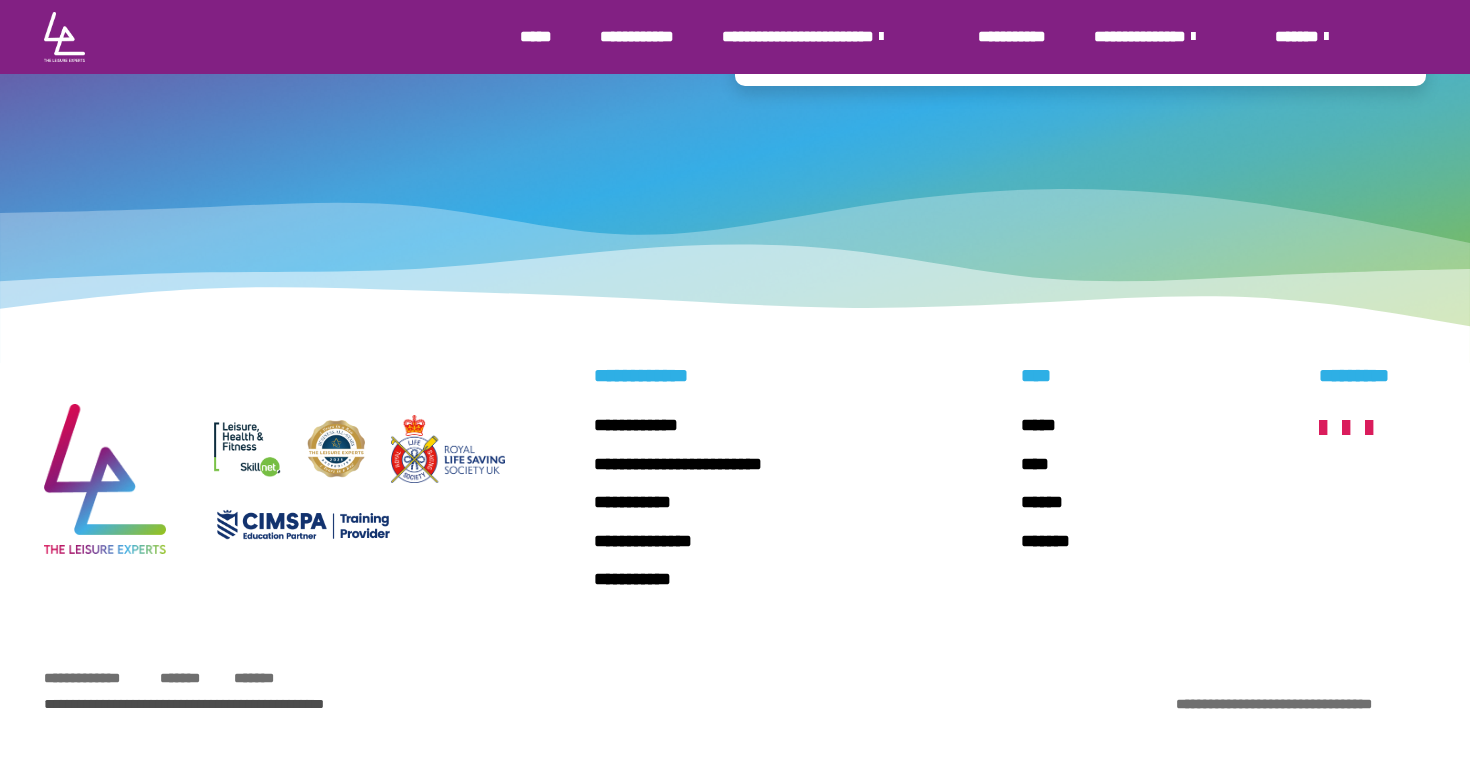 scroll, scrollTop: 8223, scrollLeft: 0, axis: vertical 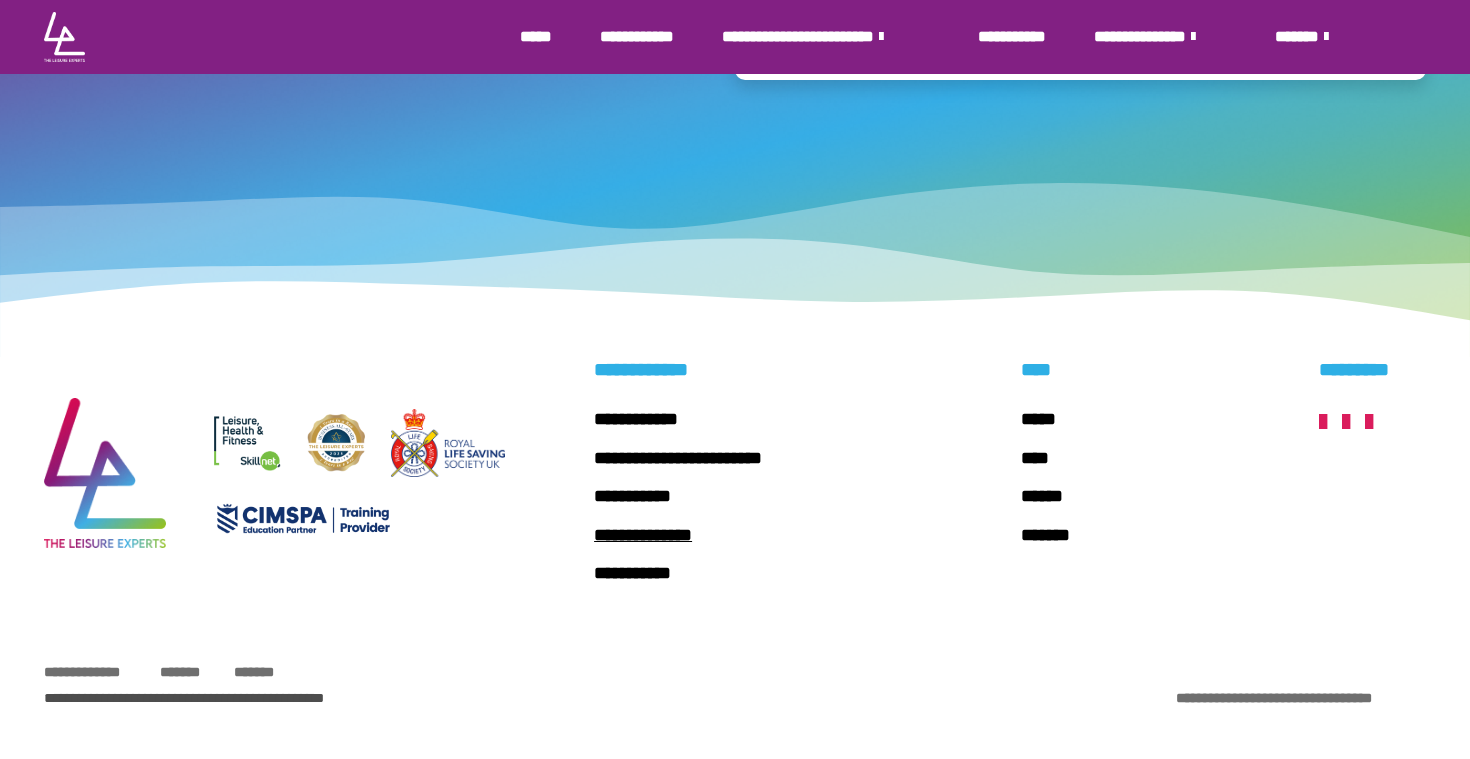 click on "**********" at bounding box center [643, 535] 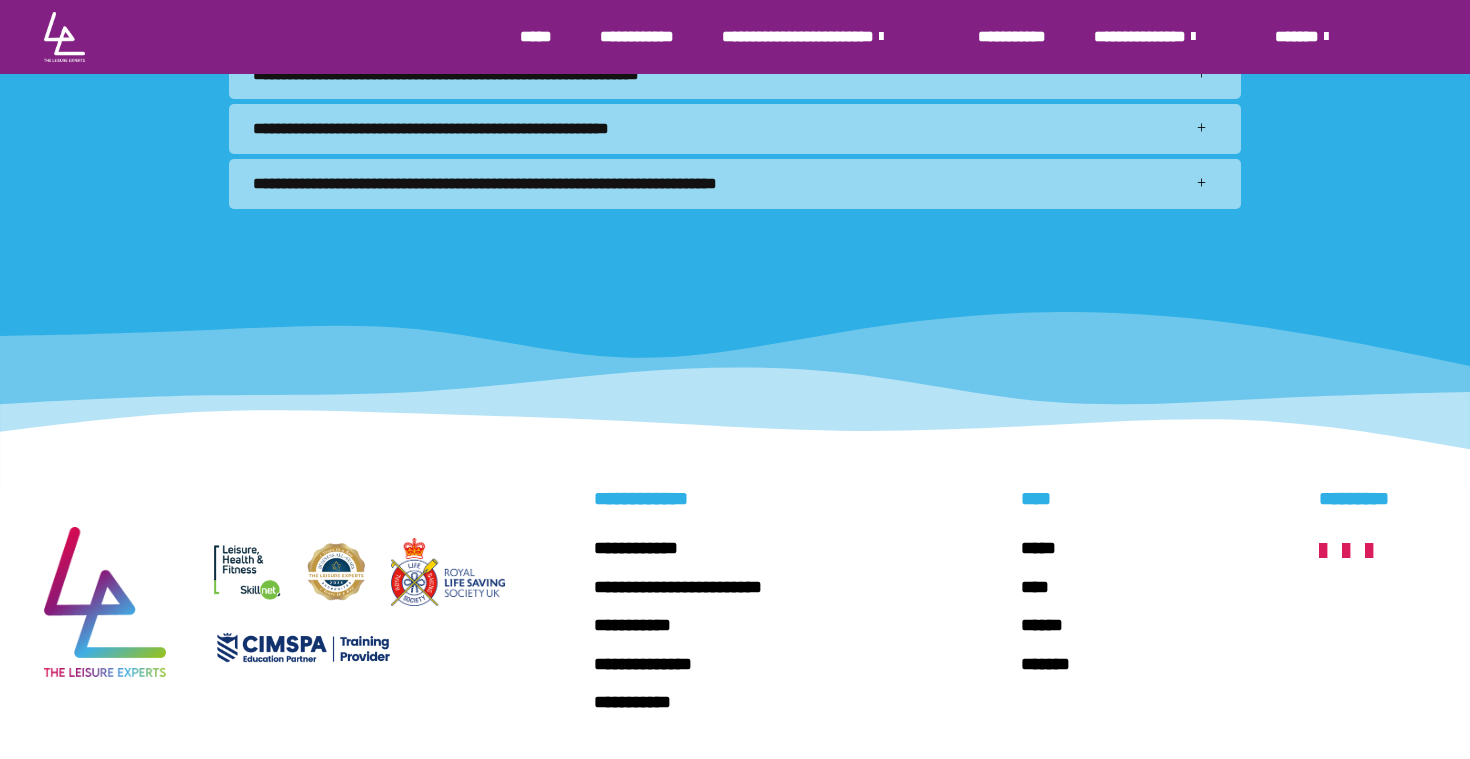 scroll, scrollTop: 3997, scrollLeft: 0, axis: vertical 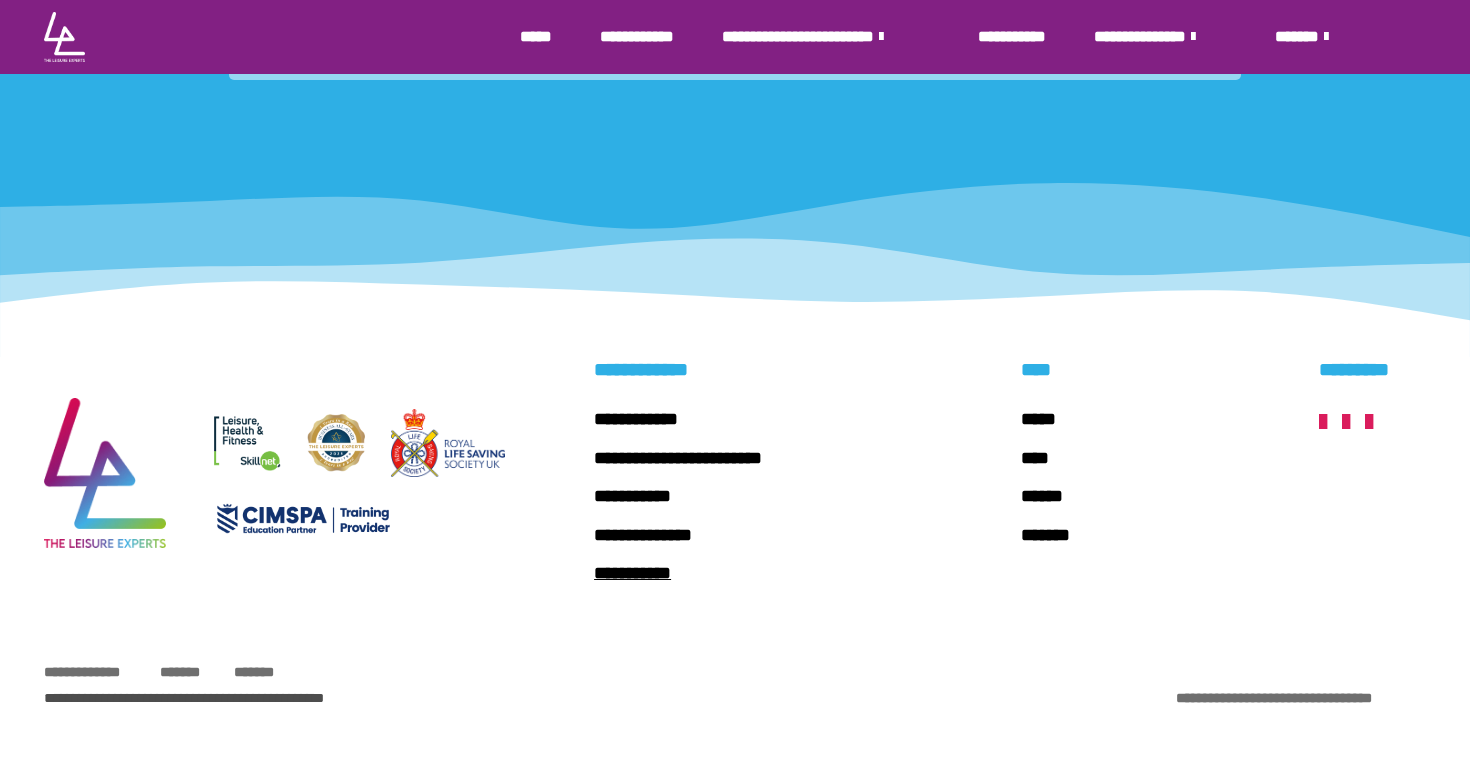 click on "**********" at bounding box center [632, 573] 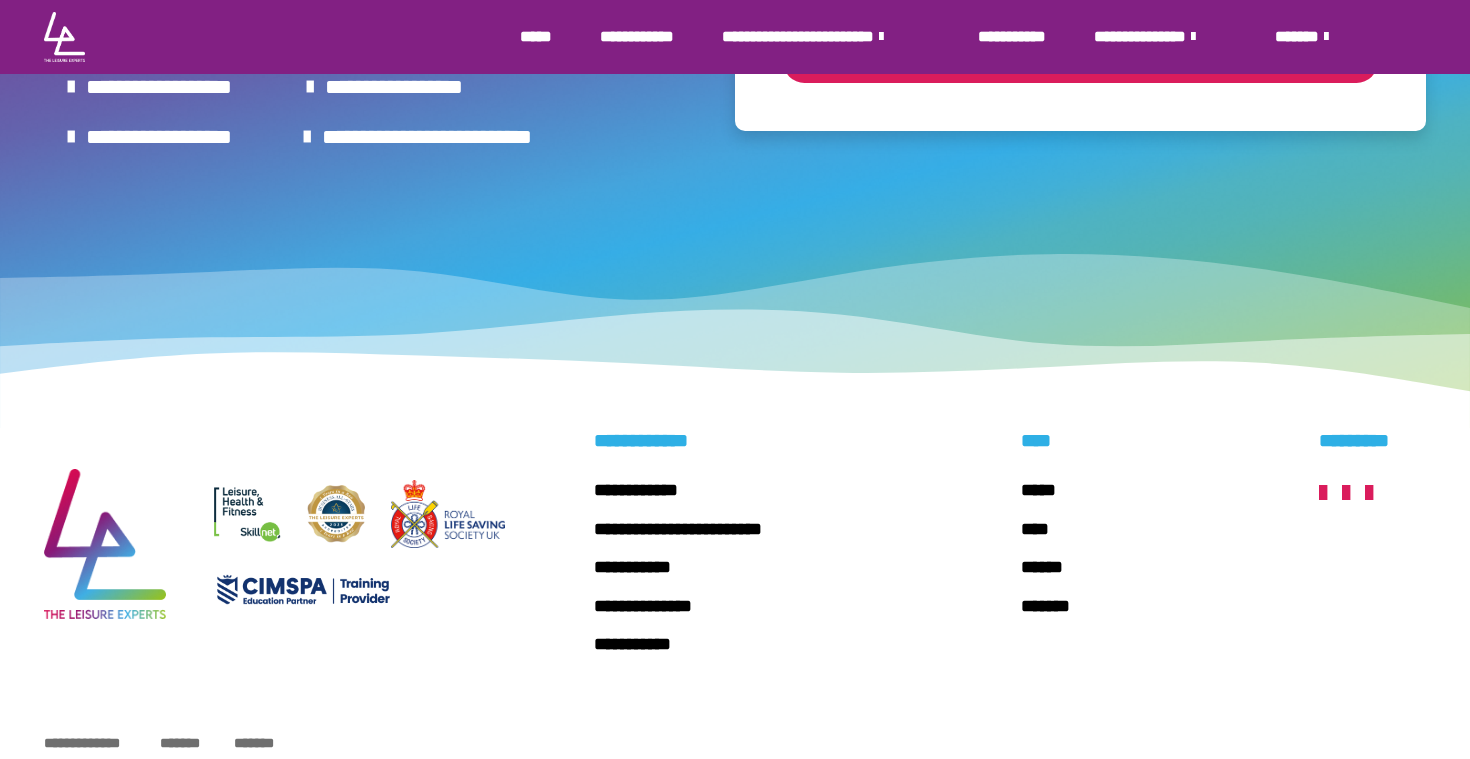 scroll, scrollTop: 4915, scrollLeft: 0, axis: vertical 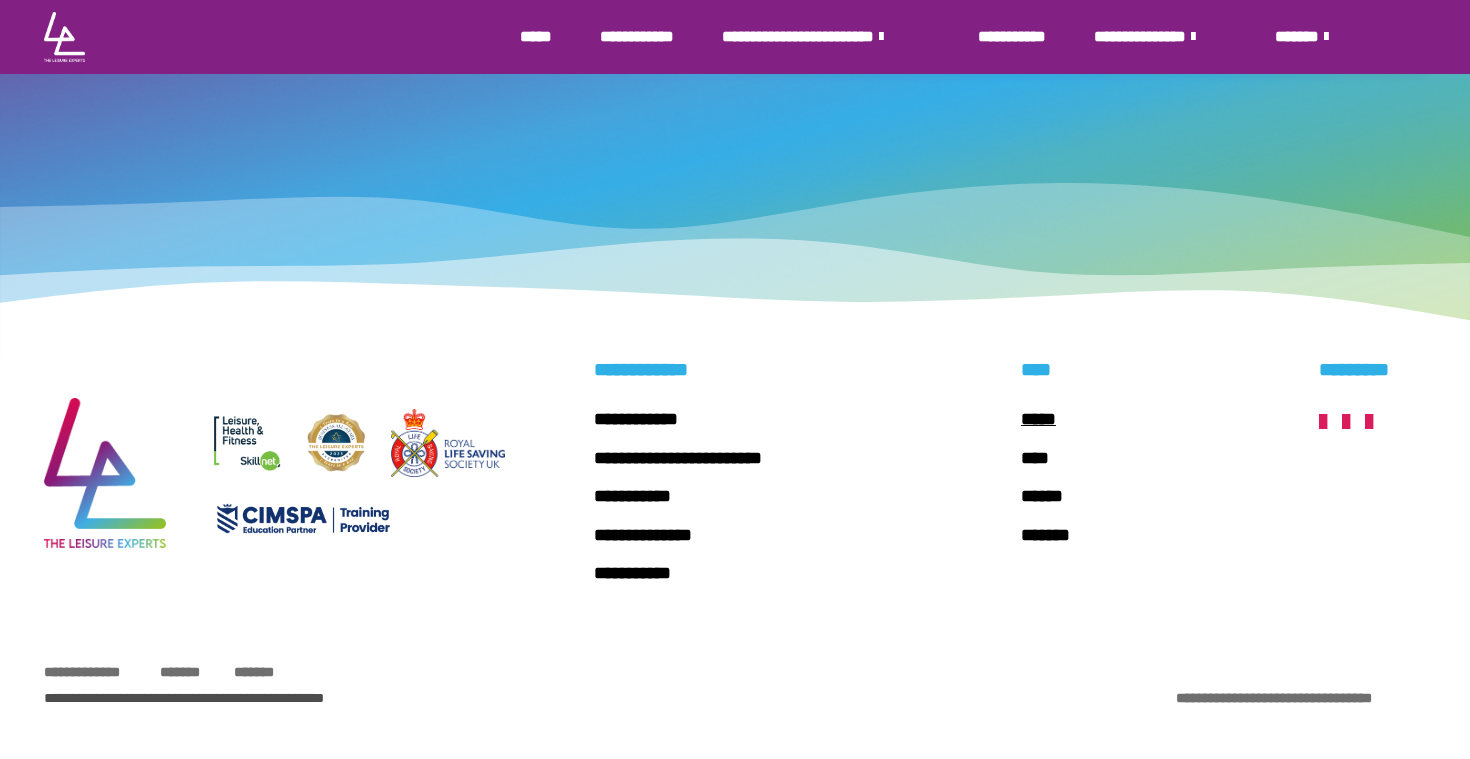 click on "*****" at bounding box center [1038, 419] 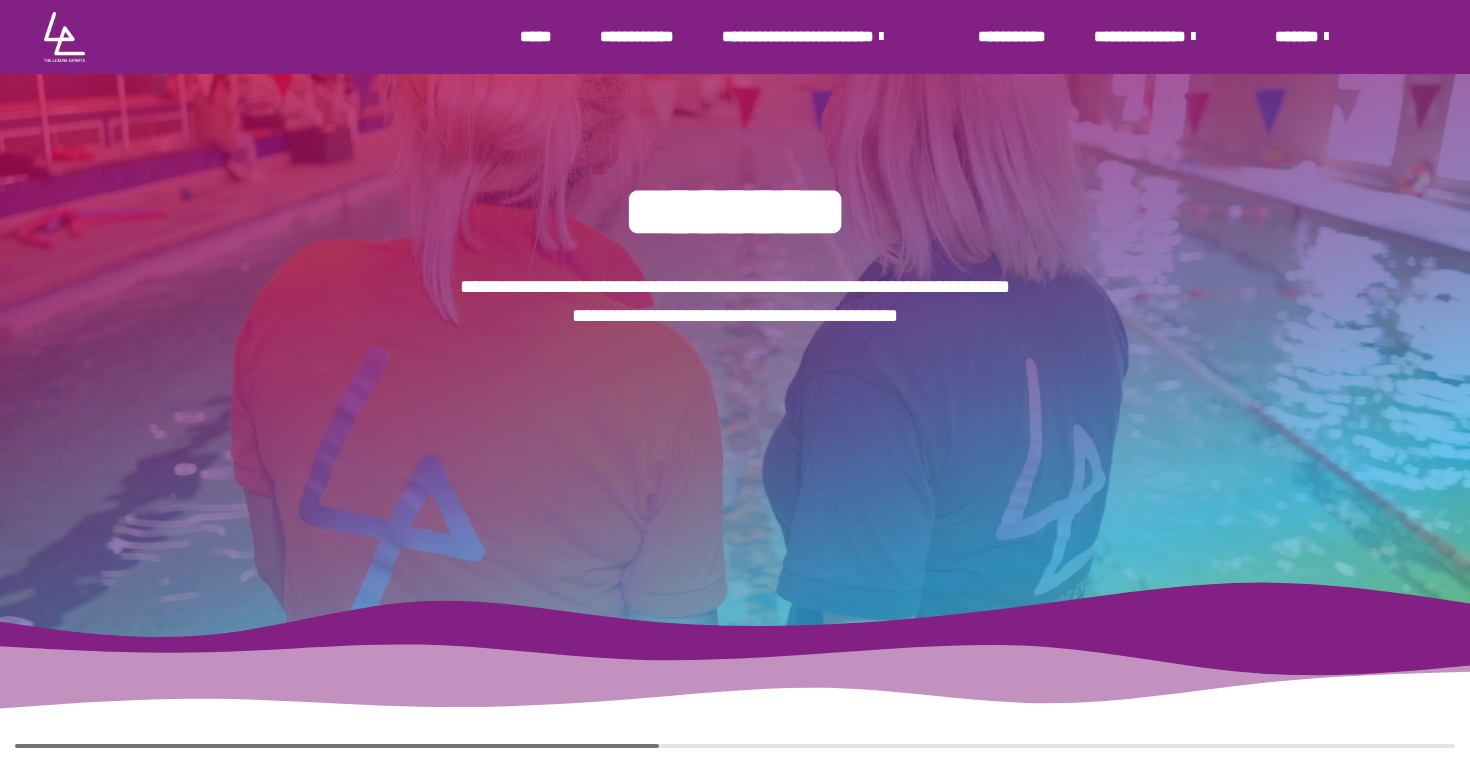 scroll, scrollTop: 0, scrollLeft: 0, axis: both 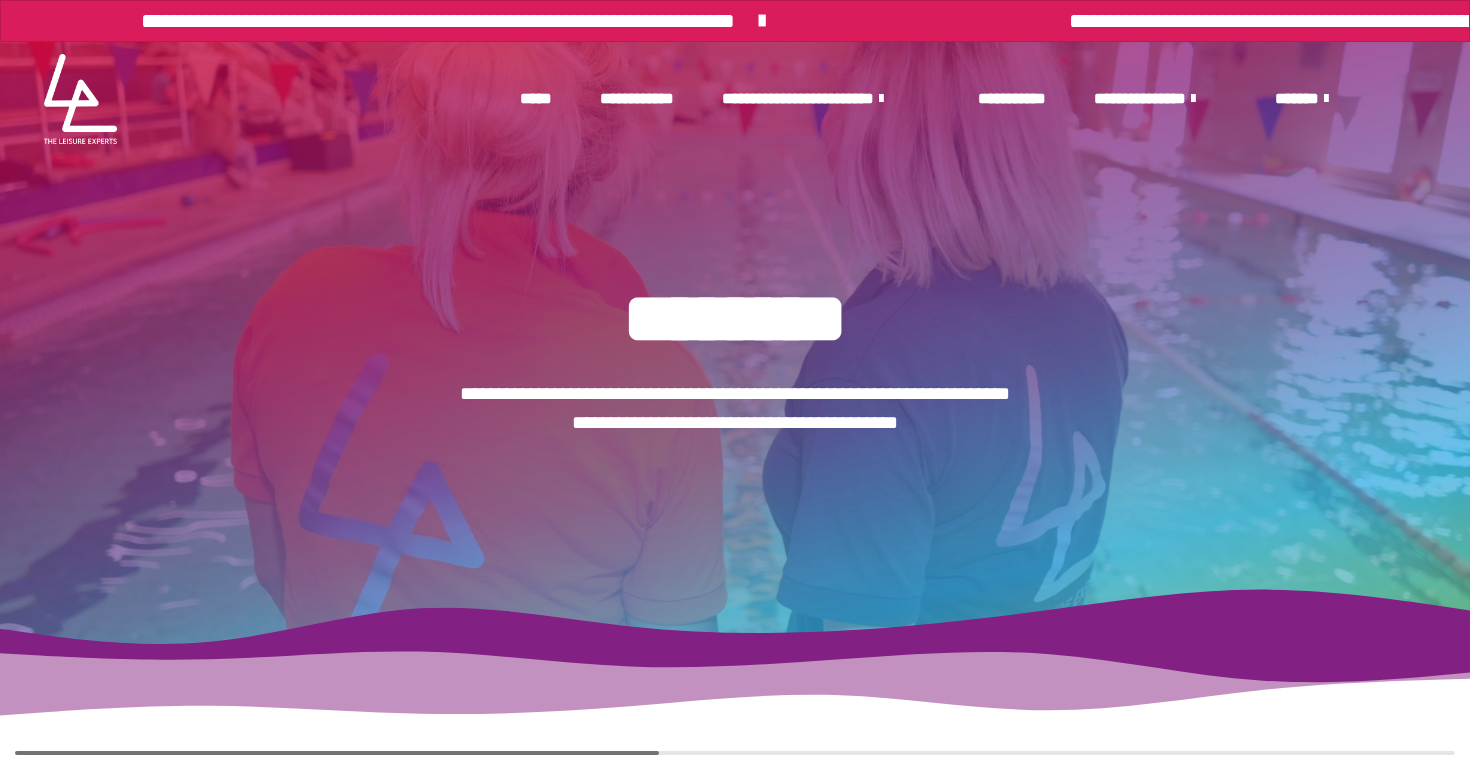 click on "*****" at bounding box center [536, 98] 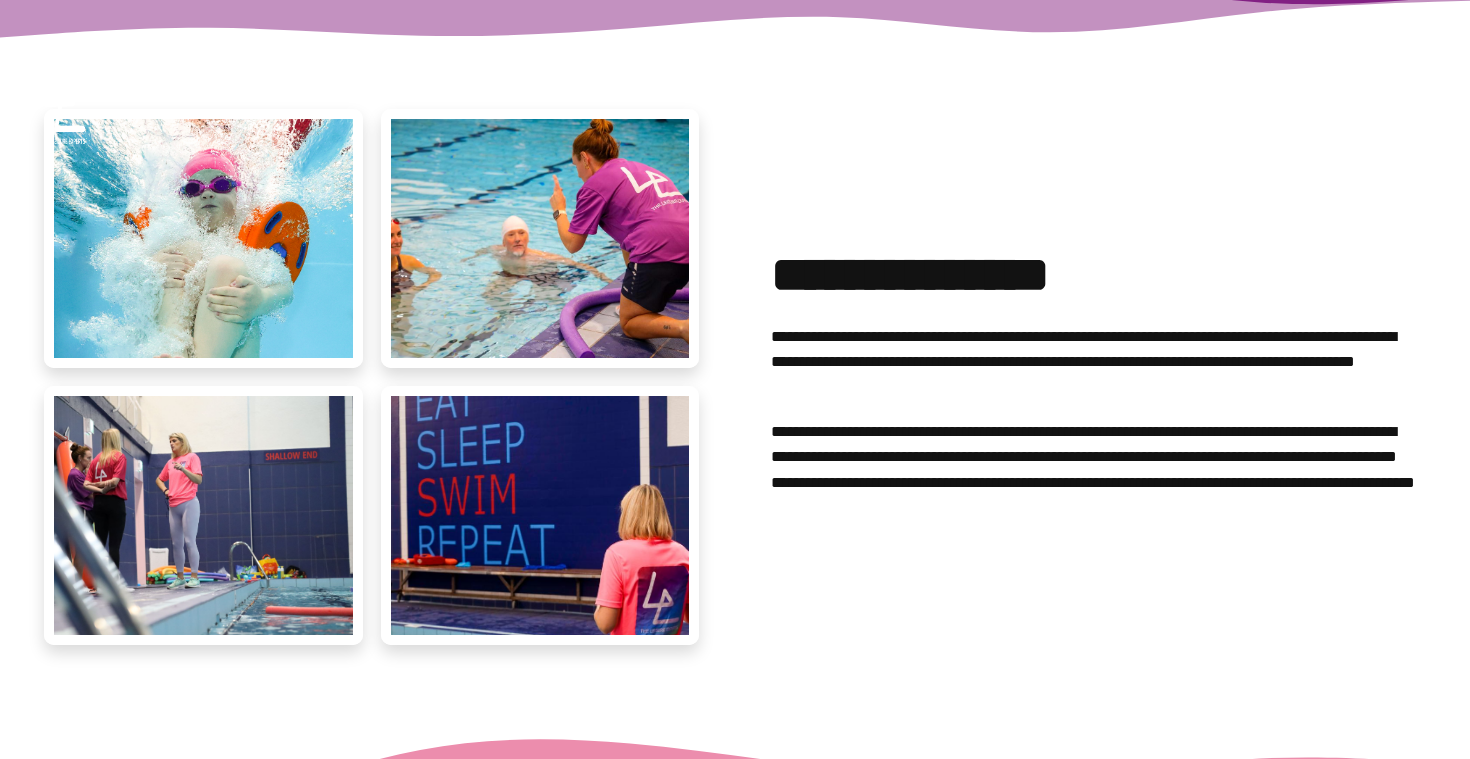 scroll, scrollTop: 0, scrollLeft: 0, axis: both 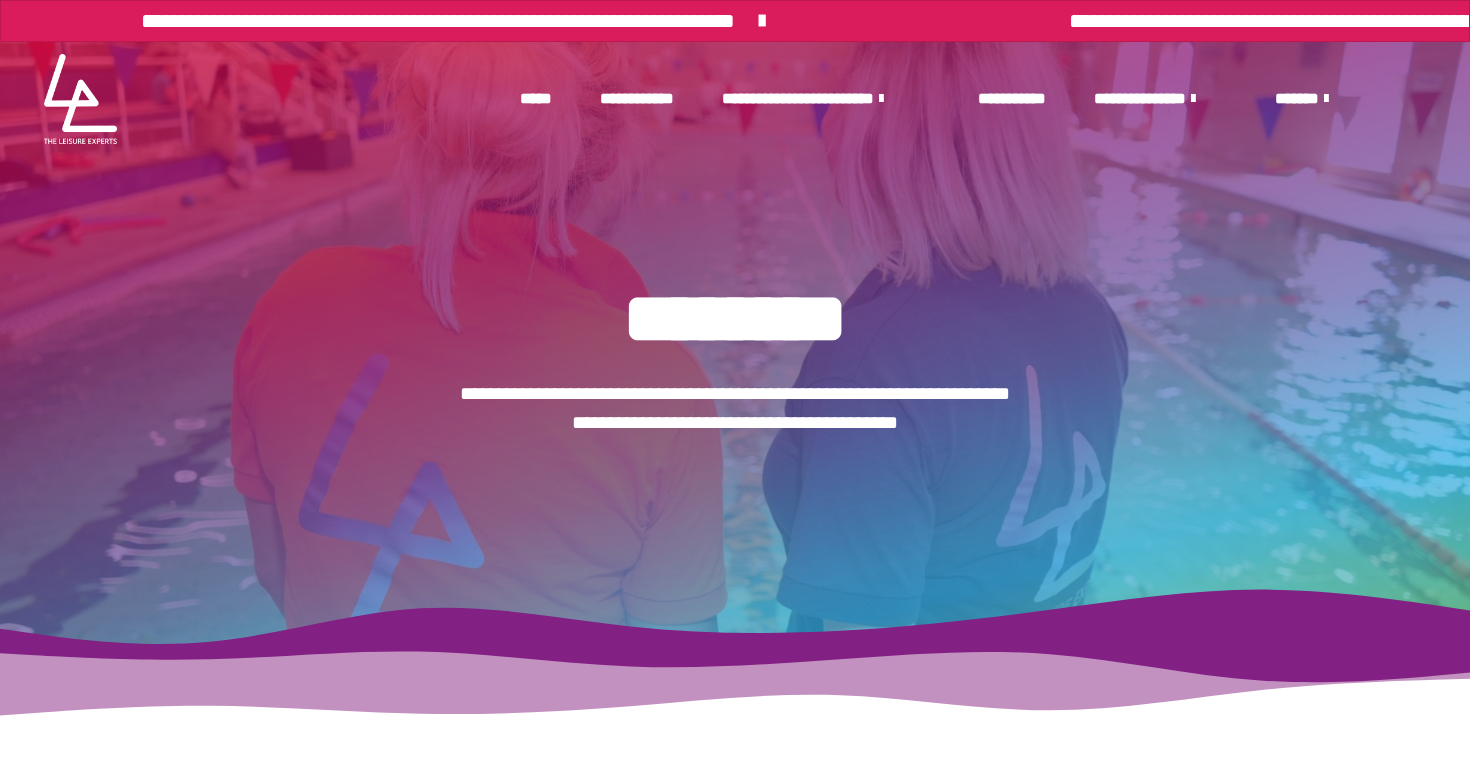 click at bounding box center [80, 99] 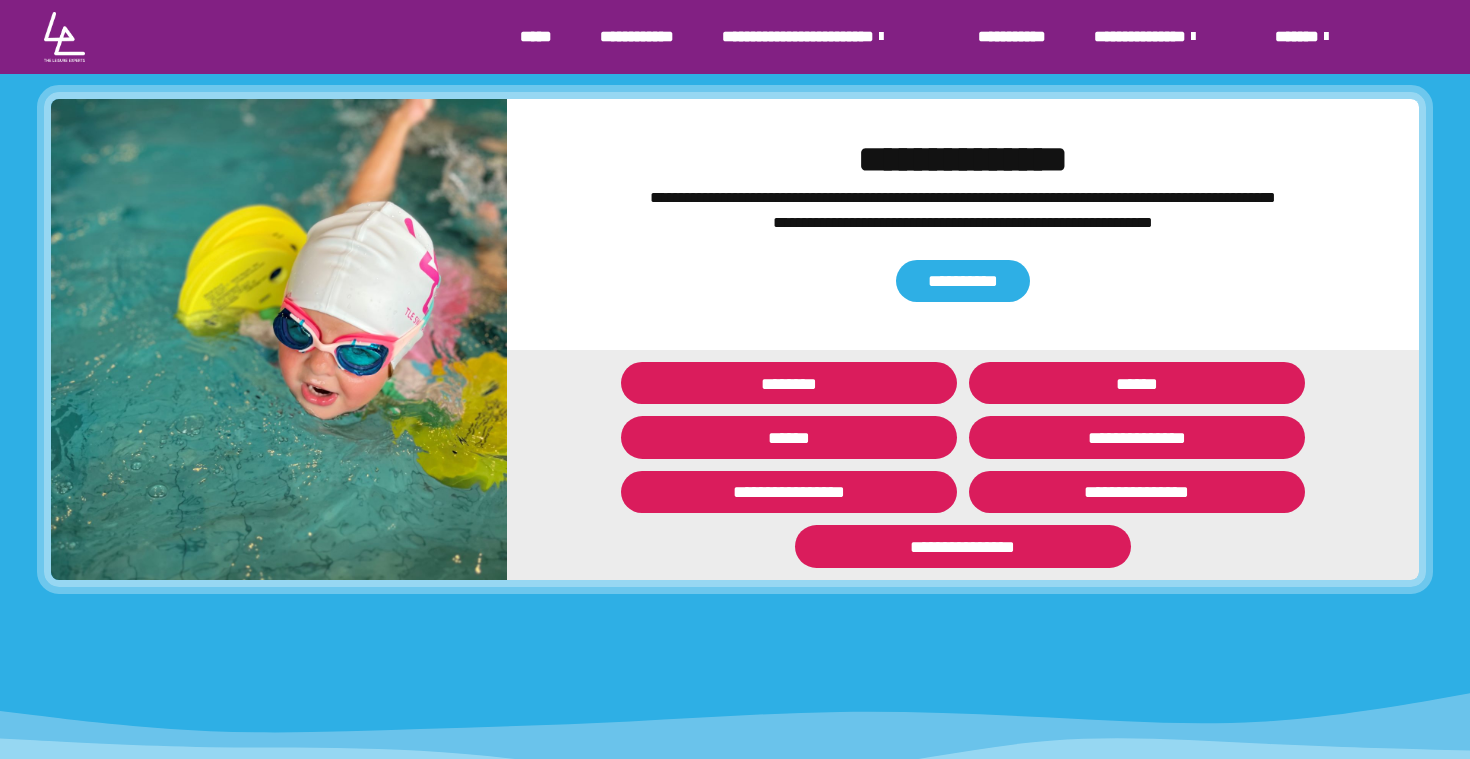 scroll, scrollTop: 2688, scrollLeft: 0, axis: vertical 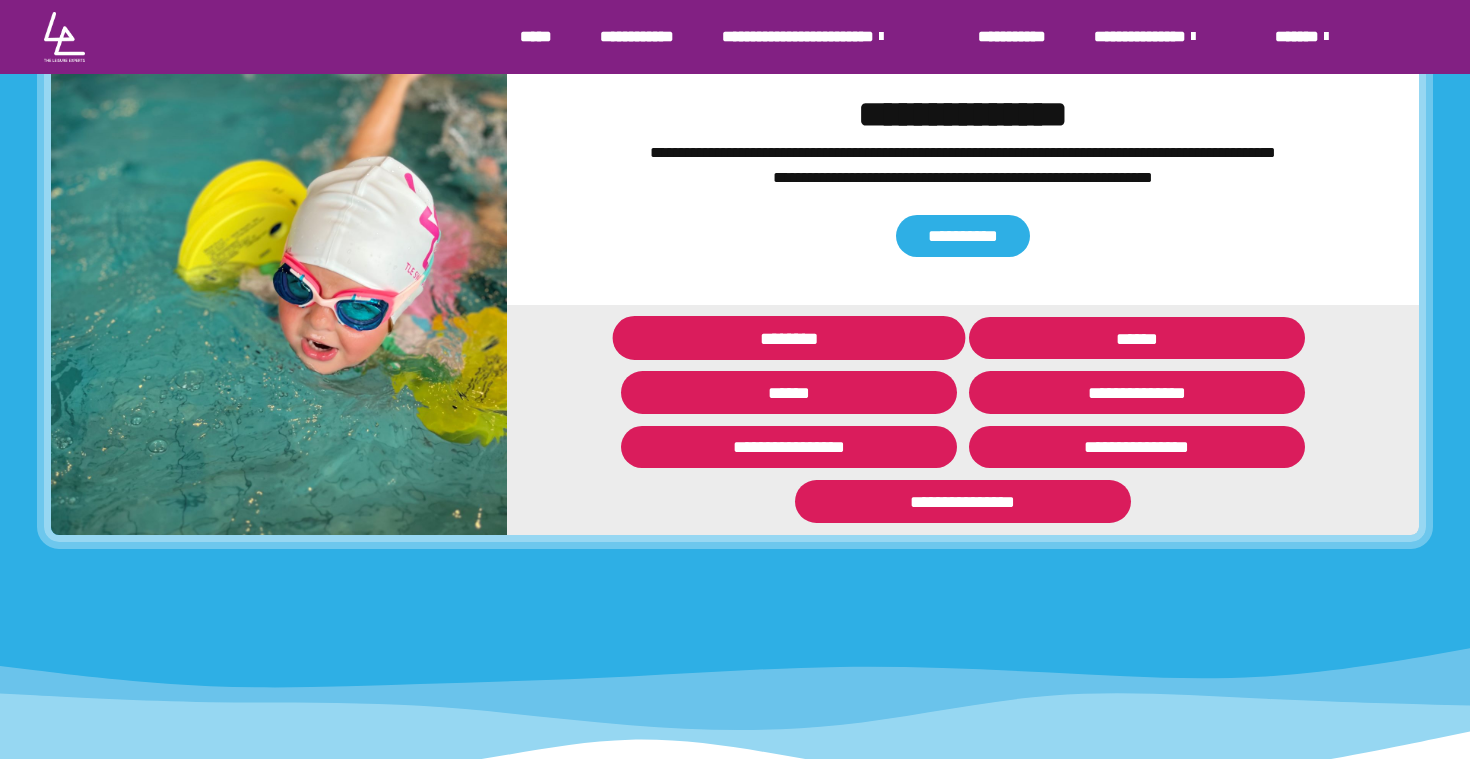 click on "********" at bounding box center [789, 338] 